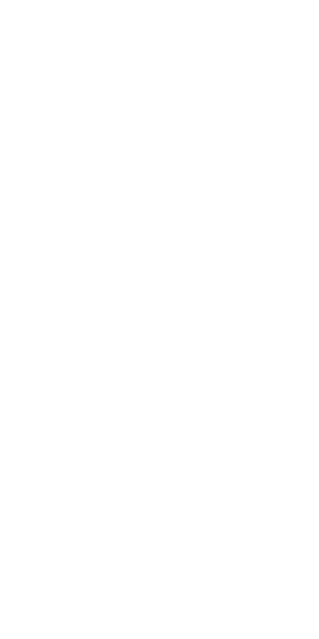 scroll, scrollTop: 0, scrollLeft: 0, axis: both 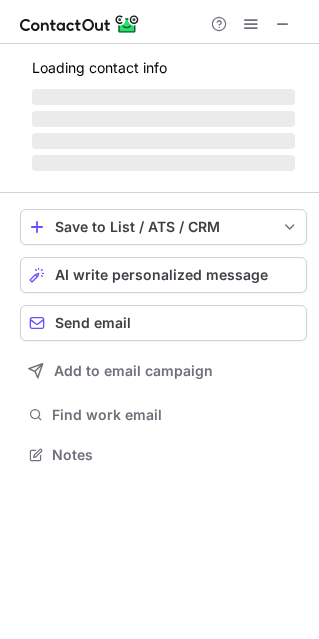 click on "‌" at bounding box center (163, 163) 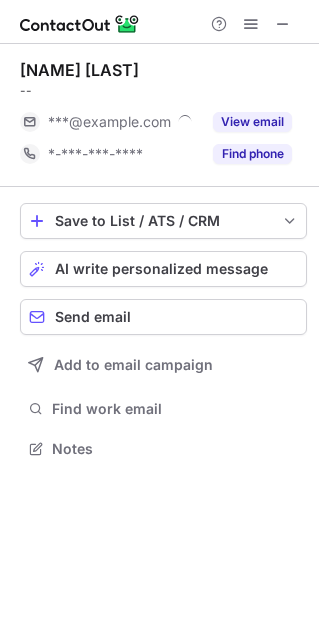 scroll, scrollTop: 435, scrollLeft: 319, axis: both 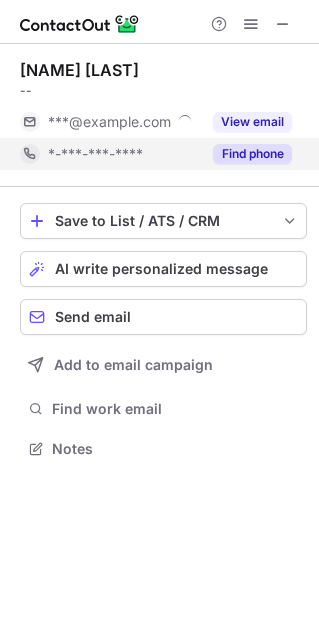 click on "Find phone" at bounding box center (252, 154) 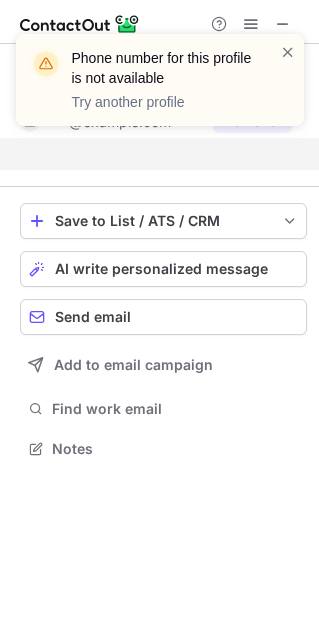 scroll, scrollTop: 403, scrollLeft: 319, axis: both 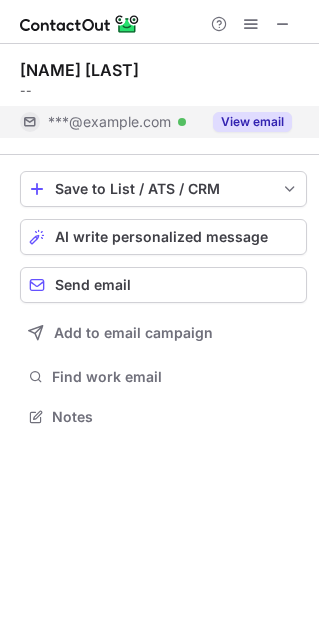 click on "View email" at bounding box center [246, 122] 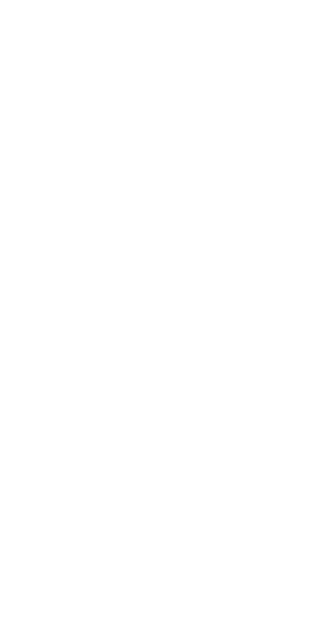 scroll, scrollTop: 0, scrollLeft: 0, axis: both 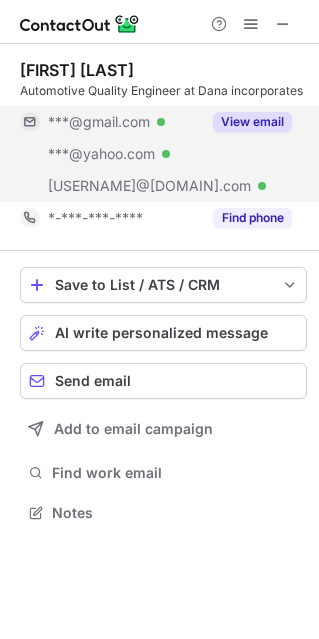 click on "View email" at bounding box center [252, 122] 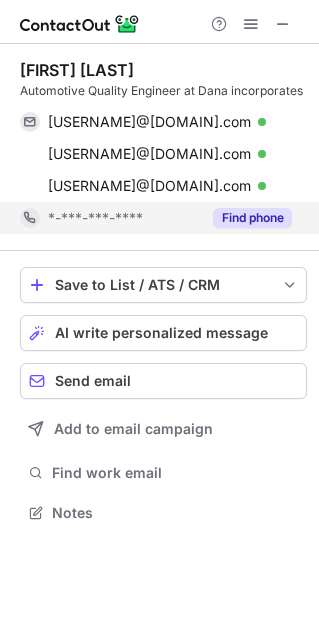click on "Find phone" at bounding box center (252, 218) 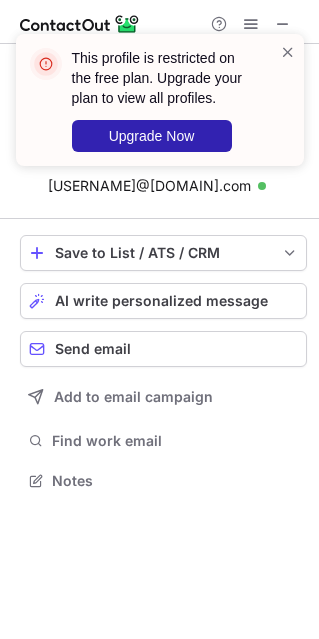 scroll, scrollTop: 467, scrollLeft: 319, axis: both 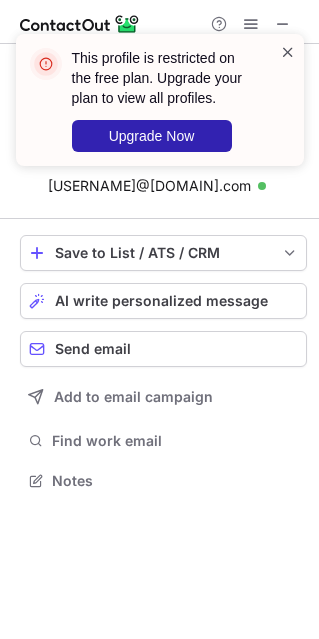 click at bounding box center [288, 52] 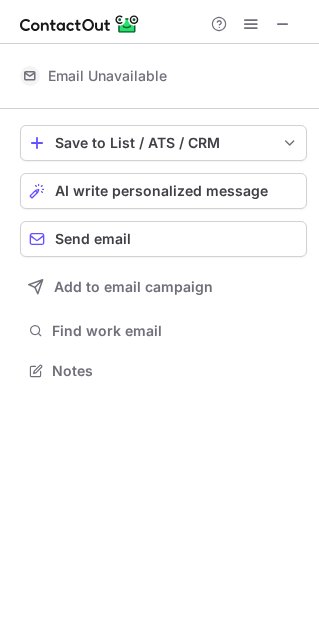 scroll, scrollTop: 440, scrollLeft: 319, axis: both 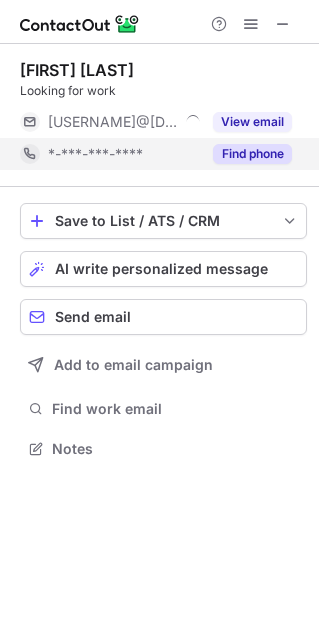click on "Find phone" at bounding box center [252, 154] 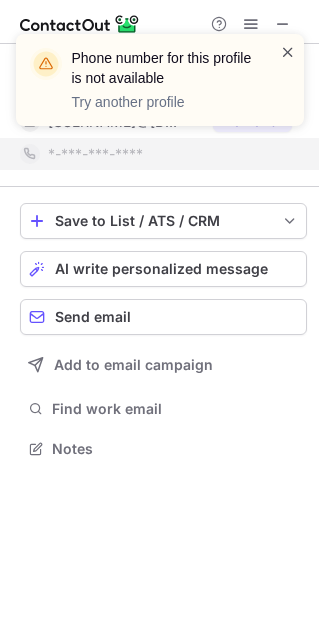 click at bounding box center (288, 52) 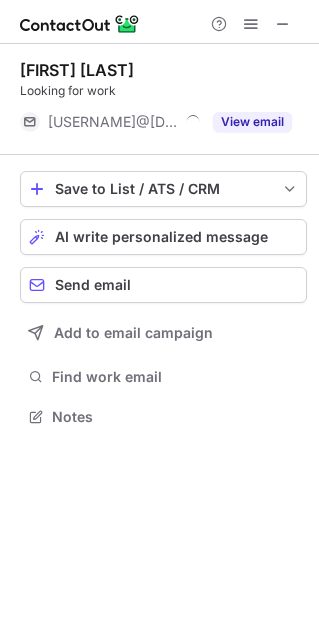 scroll, scrollTop: 403, scrollLeft: 319, axis: both 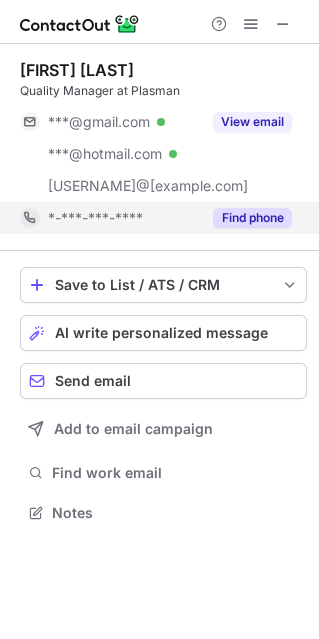 click on "Find phone" at bounding box center [252, 218] 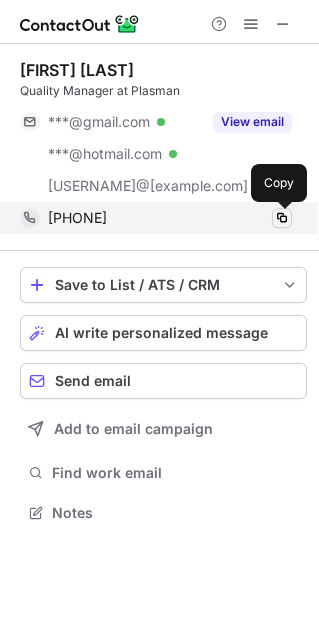click at bounding box center [282, 218] 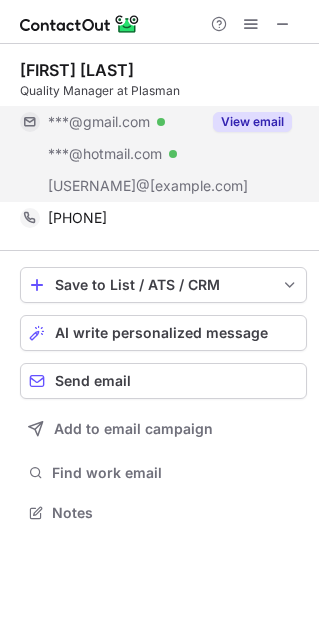 click on "View email" at bounding box center (252, 122) 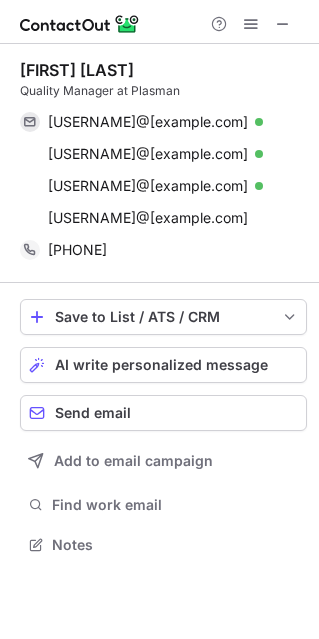 scroll, scrollTop: 10, scrollLeft: 9, axis: both 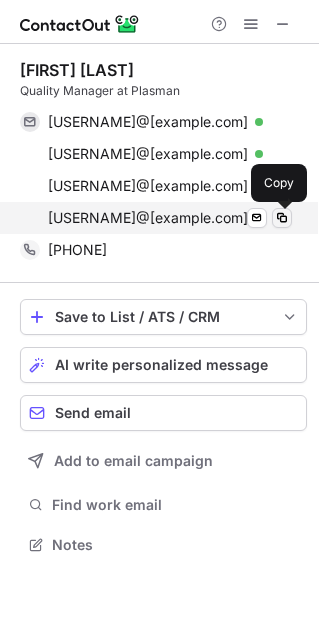 click at bounding box center [282, 218] 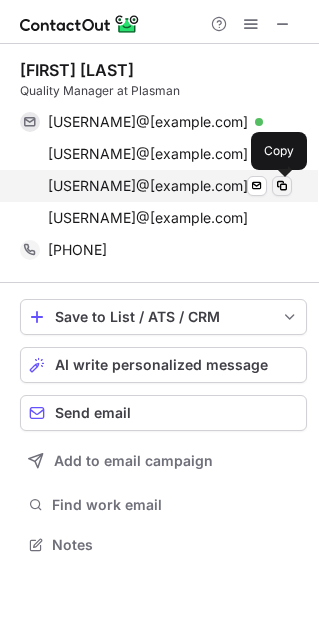 click at bounding box center (282, 186) 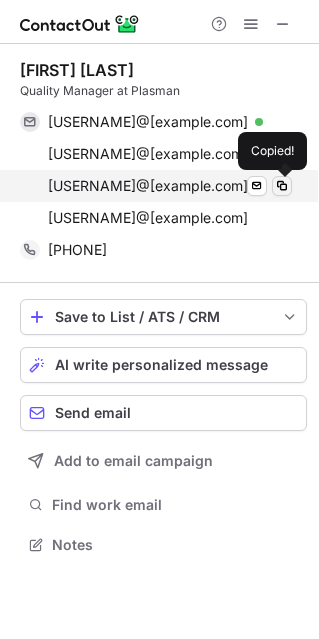 type 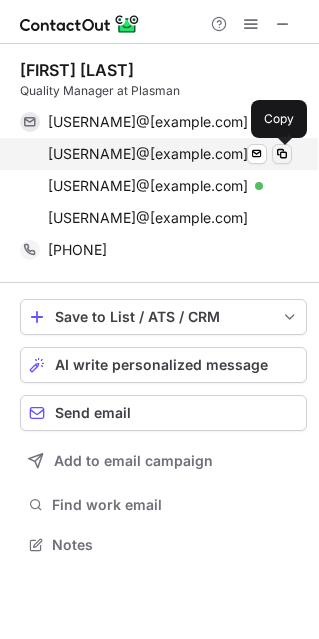 click at bounding box center (282, 154) 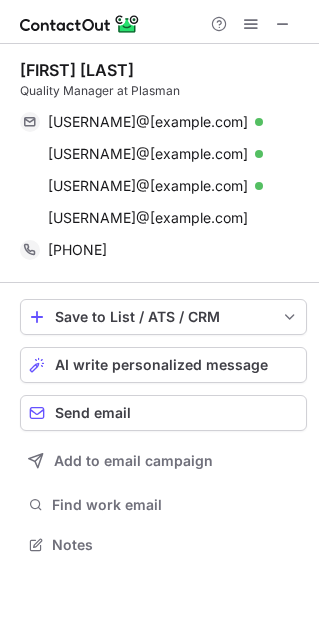 type 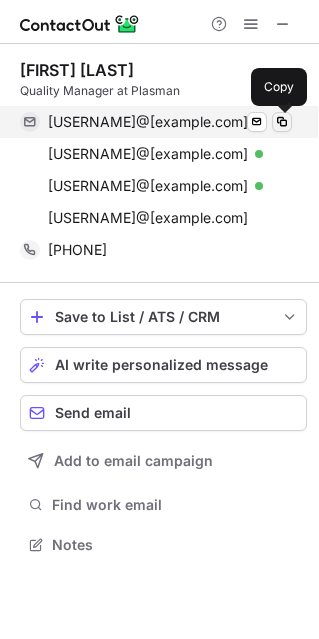 click at bounding box center (282, 122) 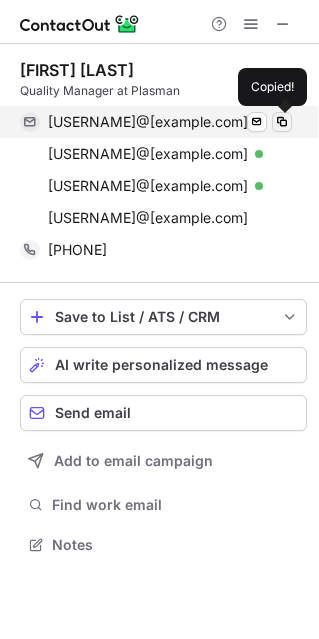 type 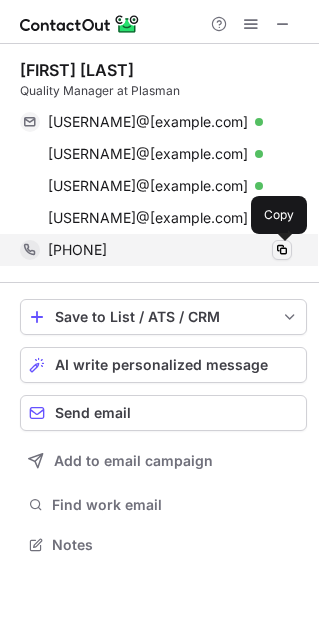click at bounding box center [282, 250] 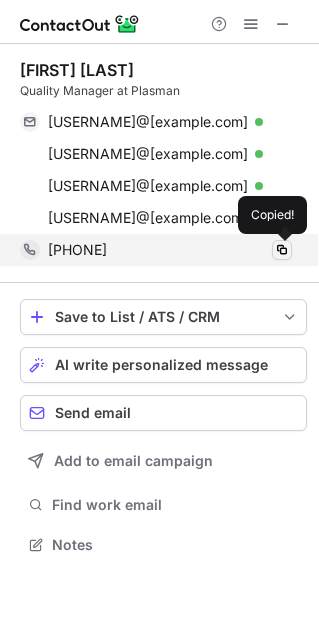 click at bounding box center [282, 250] 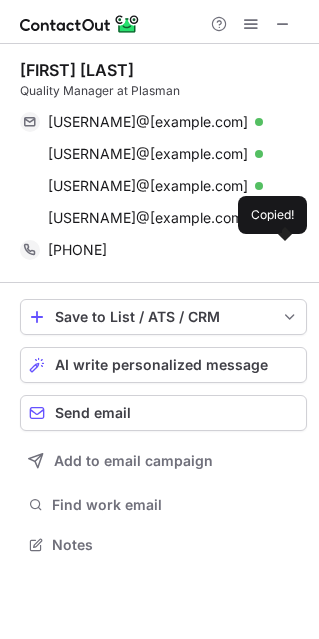 type 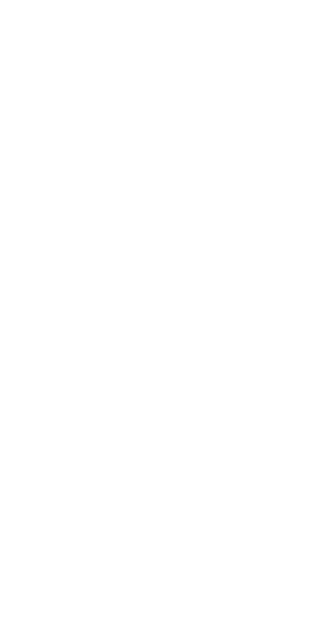 scroll, scrollTop: 0, scrollLeft: 0, axis: both 